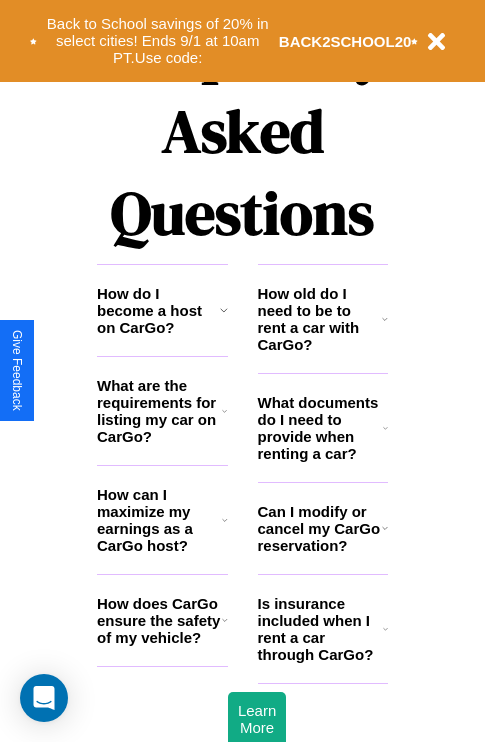scroll, scrollTop: 2423, scrollLeft: 0, axis: vertical 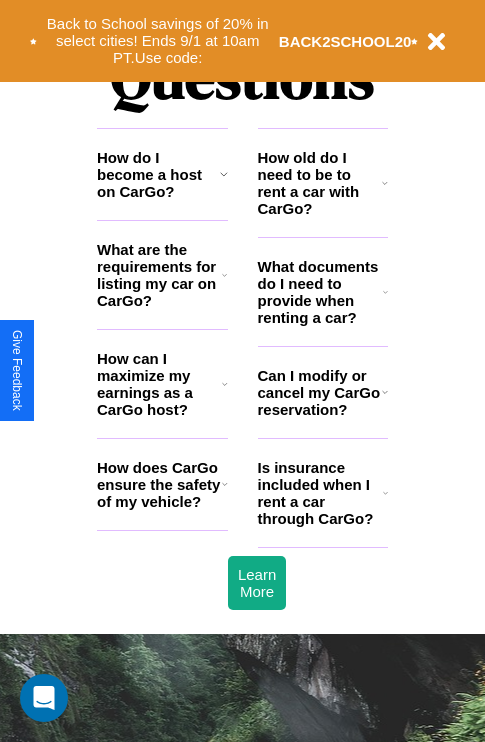 click 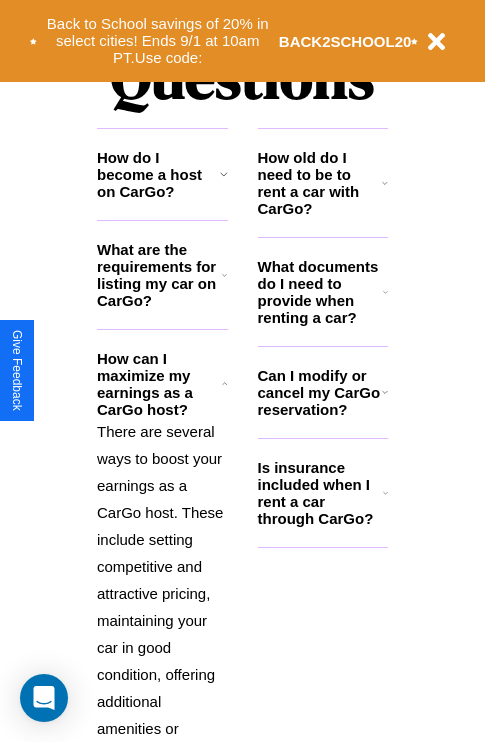 click on "What are the requirements for listing my car on CarGo?" at bounding box center [159, 275] 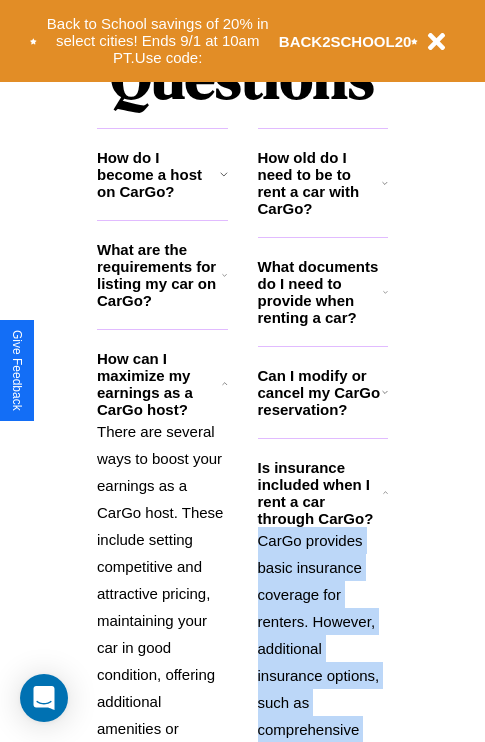 scroll, scrollTop: 2731, scrollLeft: 0, axis: vertical 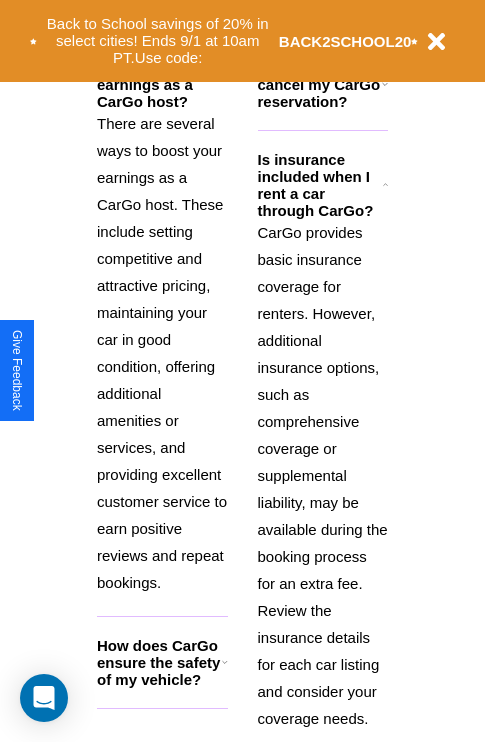 click on "How does CarGo ensure the safety of my vehicle?" at bounding box center [159, 662] 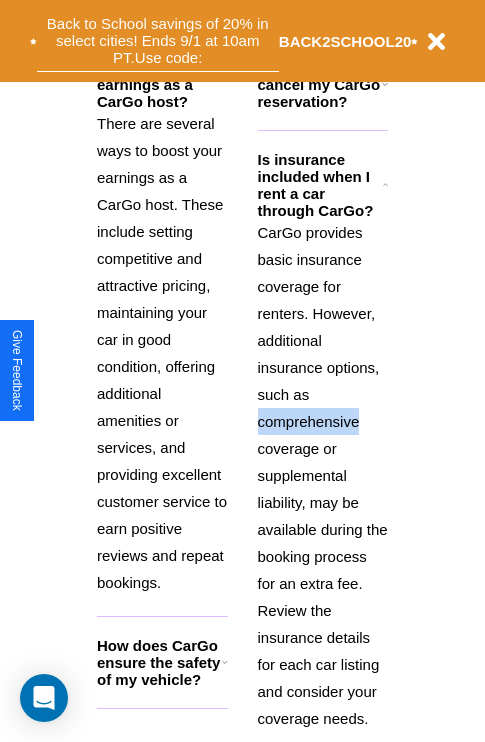 click on "Back to School savings of 20% in select cities! Ends 9/1 at 10am PT.  Use code:" at bounding box center [158, 41] 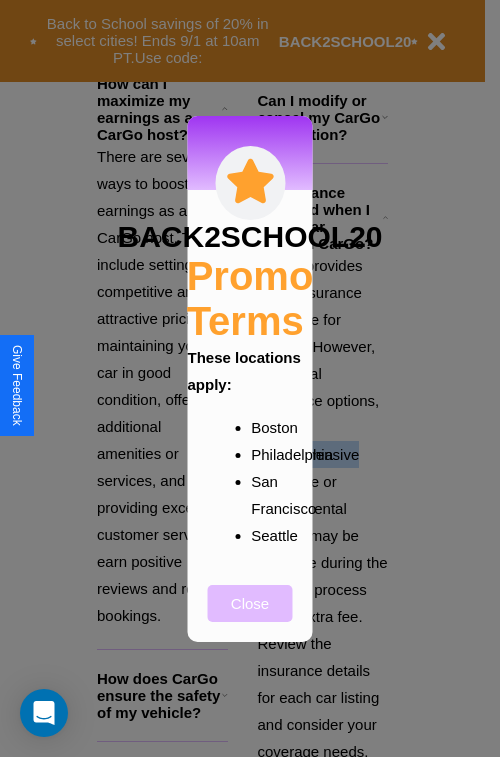 click on "Close" at bounding box center (250, 603) 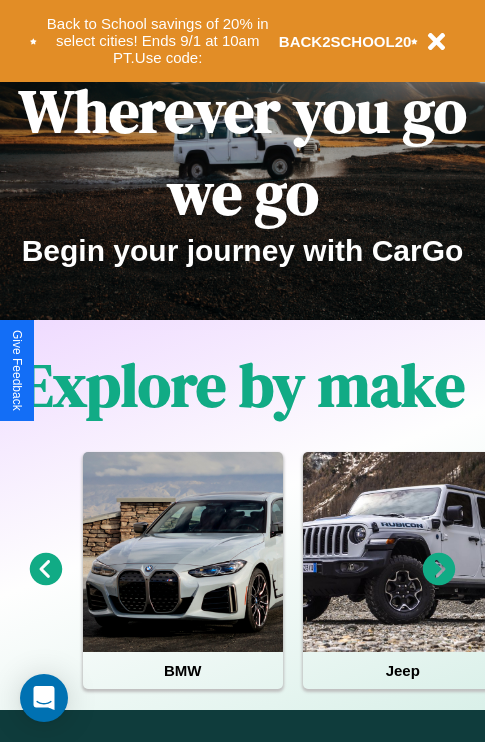 scroll, scrollTop: 0, scrollLeft: 0, axis: both 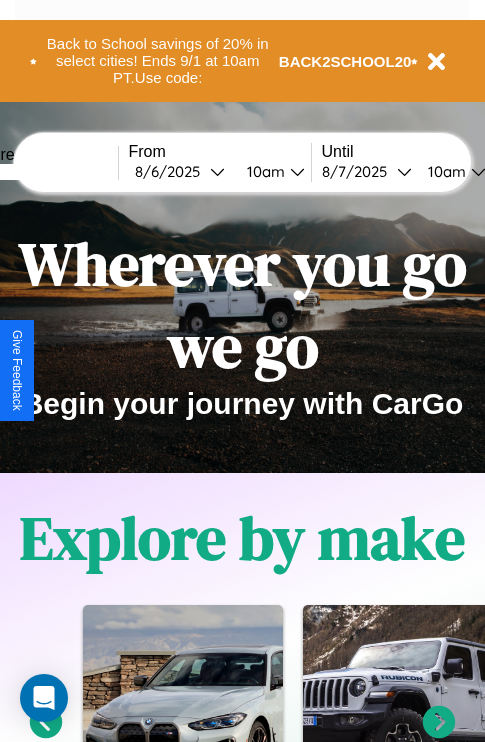 click at bounding box center [43, 172] 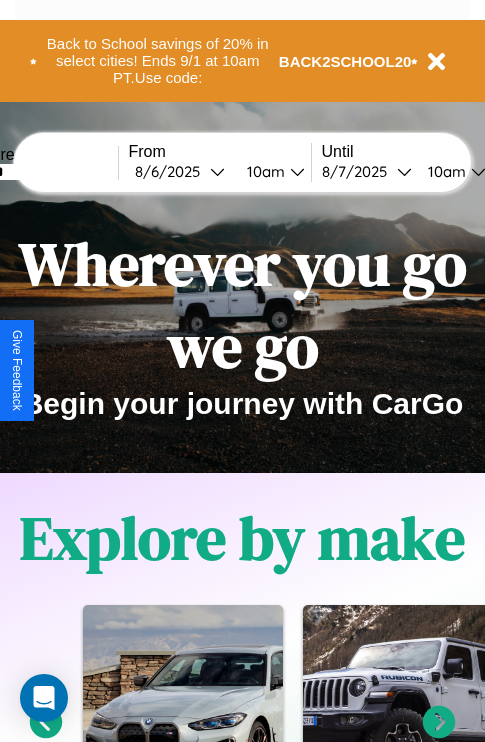 type on "******" 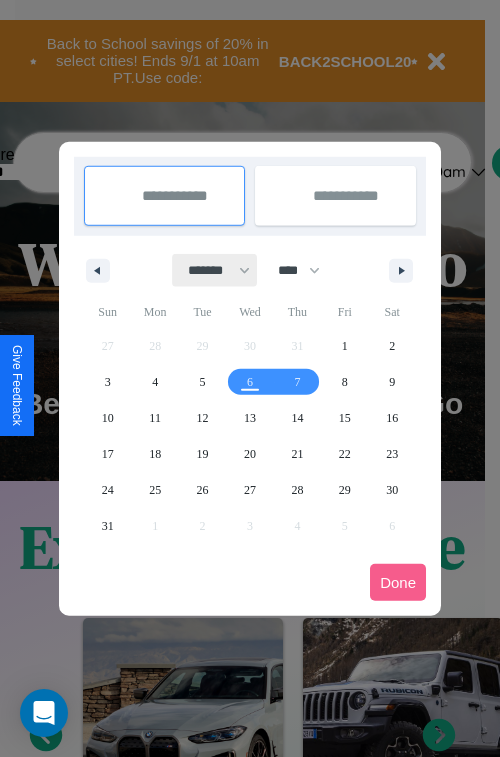click on "******* ******** ***** ***** *** **** **** ****** ********* ******* ******** ********" at bounding box center (215, 270) 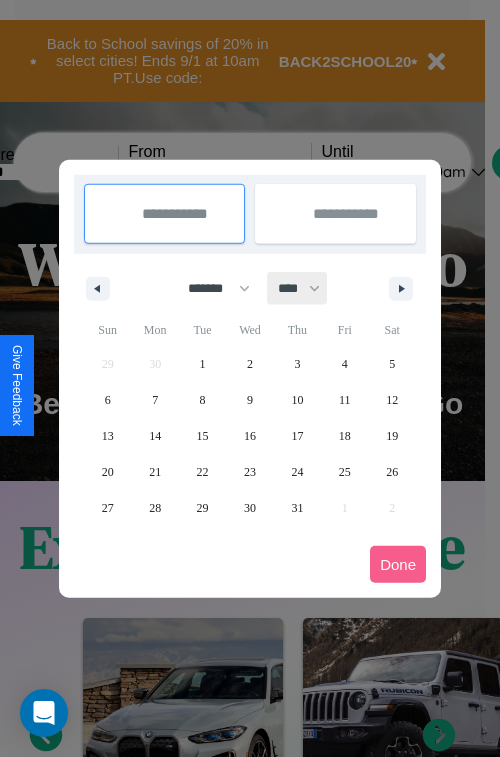 click on "**** **** **** **** **** **** **** **** **** **** **** **** **** **** **** **** **** **** **** **** **** **** **** **** **** **** **** **** **** **** **** **** **** **** **** **** **** **** **** **** **** **** **** **** **** **** **** **** **** **** **** **** **** **** **** **** **** **** **** **** **** **** **** **** **** **** **** **** **** **** **** **** **** **** **** **** **** **** **** **** **** **** **** **** **** **** **** **** **** **** **** **** **** **** **** **** **** **** **** **** **** **** **** **** **** **** **** **** **** **** **** **** **** **** **** **** **** **** **** **** ****" at bounding box center [298, 288] 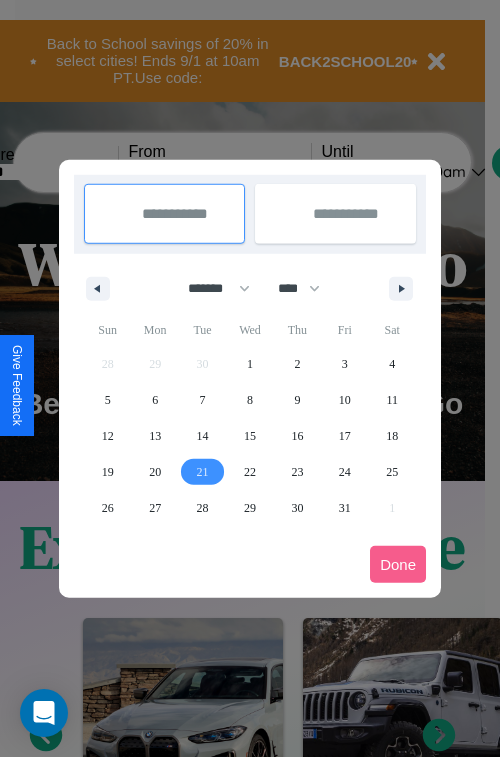 click on "21" at bounding box center (203, 472) 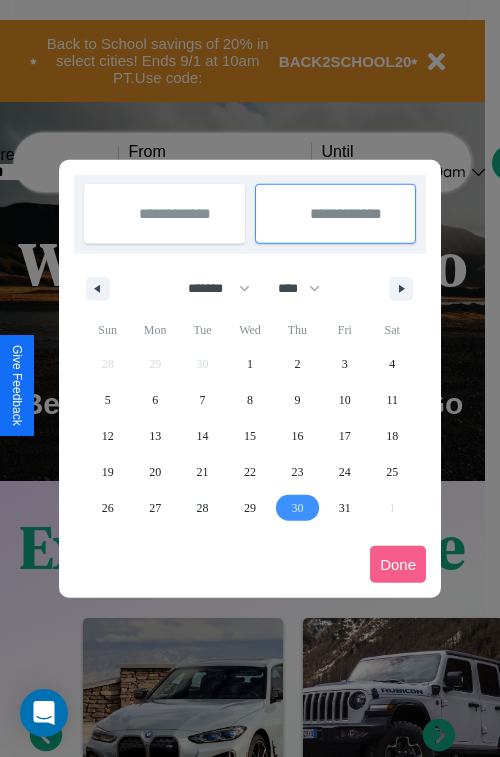 click on "30" at bounding box center (297, 508) 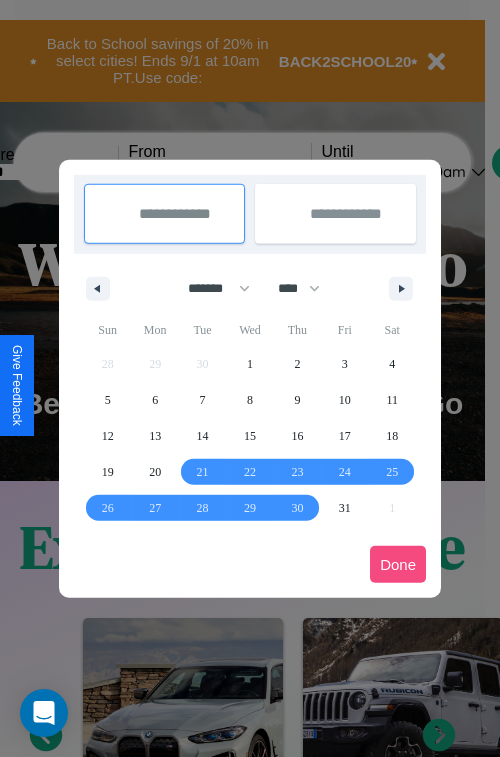 click on "Done" at bounding box center [398, 564] 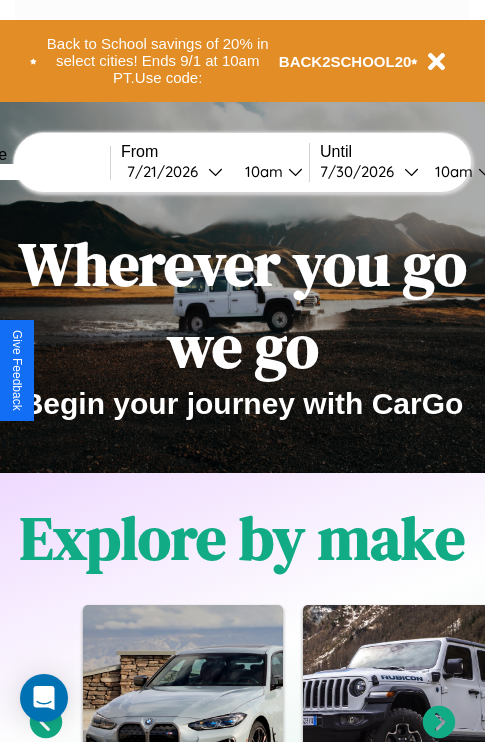 scroll, scrollTop: 0, scrollLeft: 75, axis: horizontal 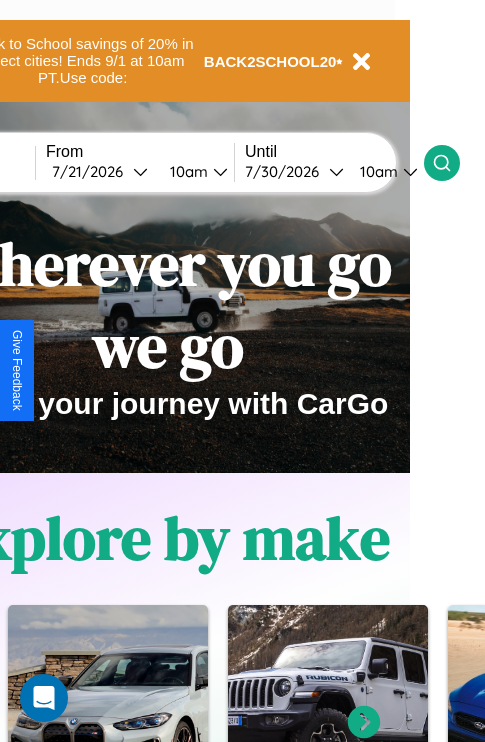 click 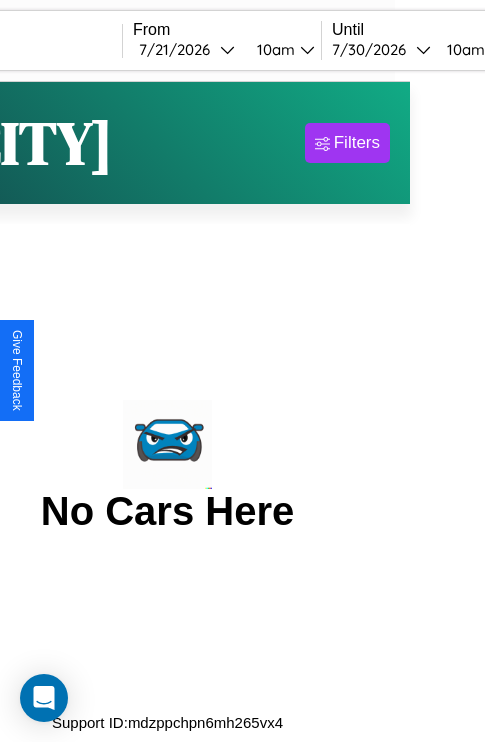 scroll, scrollTop: 0, scrollLeft: 0, axis: both 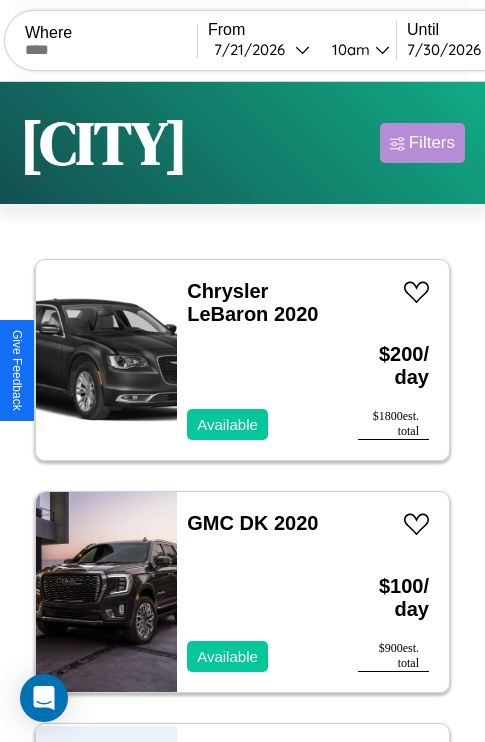 click on "Filters" at bounding box center [432, 143] 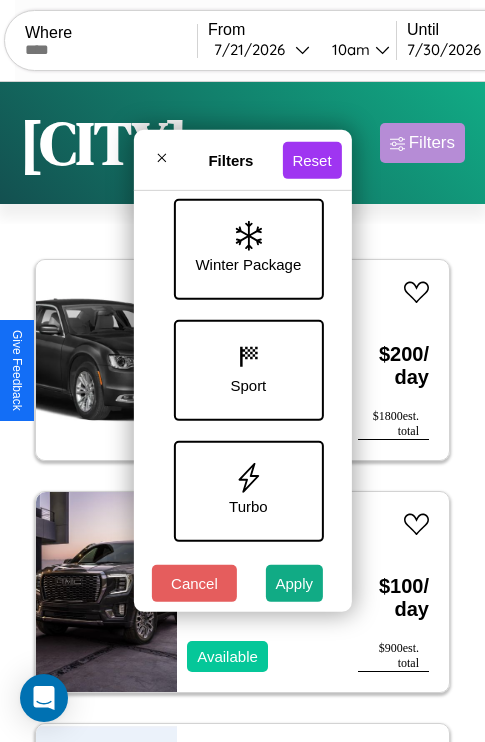 scroll, scrollTop: 772, scrollLeft: 0, axis: vertical 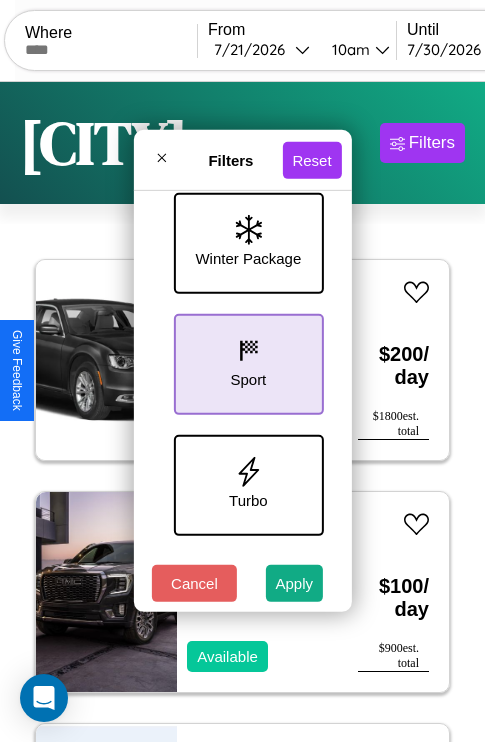 click 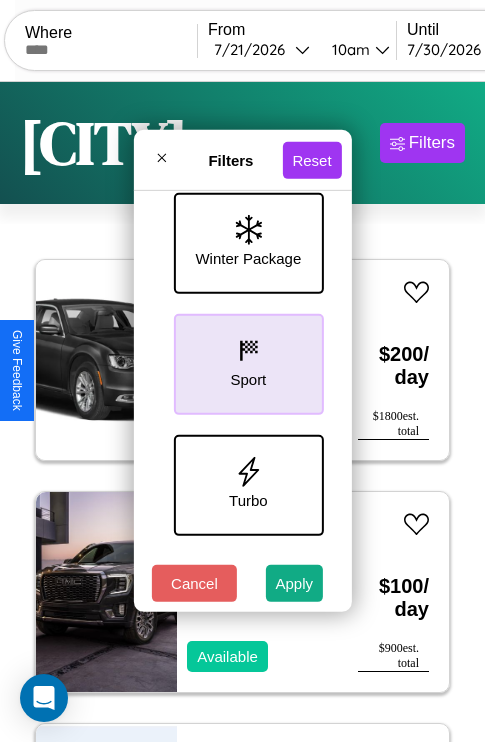scroll, scrollTop: 651, scrollLeft: 0, axis: vertical 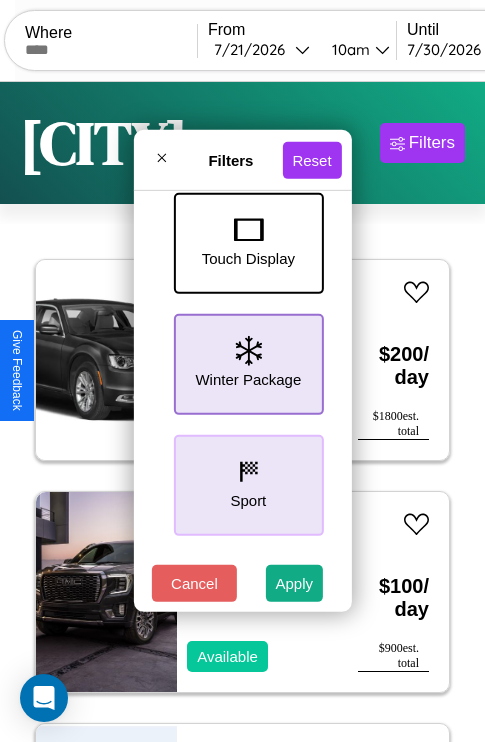 click 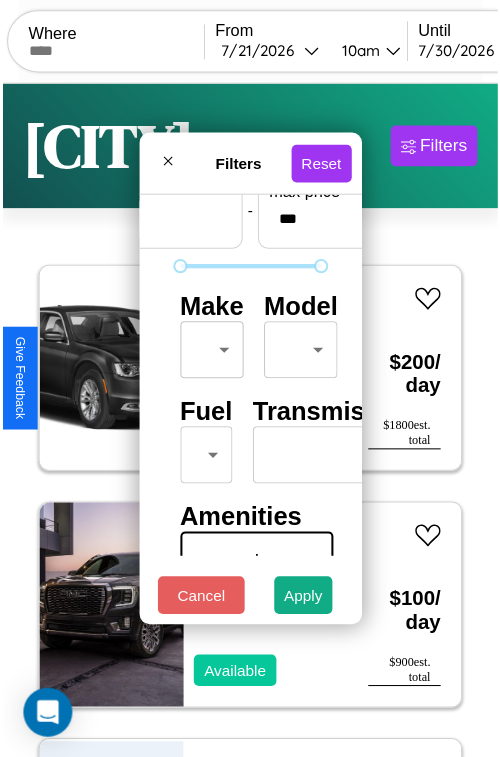 scroll, scrollTop: 59, scrollLeft: 0, axis: vertical 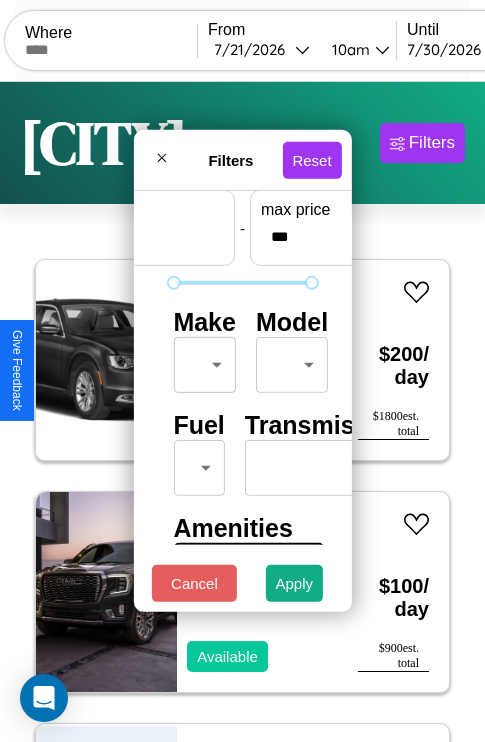 click on "CarGo Where From [DATE] [TIME] Until [DATE] [TIME] Become a Host Login Sign Up [CITY] Filters 119  cars in this area These cars can be picked up in this city. Chrysler   LeBaron   2020 Available $ 200  / day $ 1800  est. total GMC   DK   2020 Available $ 100  / day $ 900  est. total Chevrolet   3500HD   2021 Available $ 130  / day $ 1170  est. total Volkswagen   Touareg   2019 Available $ 70  / day $ 630  est. total Land Rover   Discovery Sport   2024 Available $ 140  / day $ 1260  est. total Ferrari   355 Berlinetta   2014 Unavailable $ 40  / day $ 360  est. total Lincoln   Navigator L   2024 Available $ 120  / day $ 1080  est. total BMW   C Evolution   2021 Available $ 190  / day $ 1710  est. total Lexus   RX   2020 Available $ 160  / day $ 1440  est. total Jeep   Compass   2018 Available $ 120  / day $ 1080  est. total Acura   TLX   2021 Available $ 170  / day $ 1530  est. total Hummer   H3   2014 Available $ 150  / day $ 1350  est. total Audi   SQ6   2024 Available $ 100  / day $ 900  est. total" at bounding box center (242, 412) 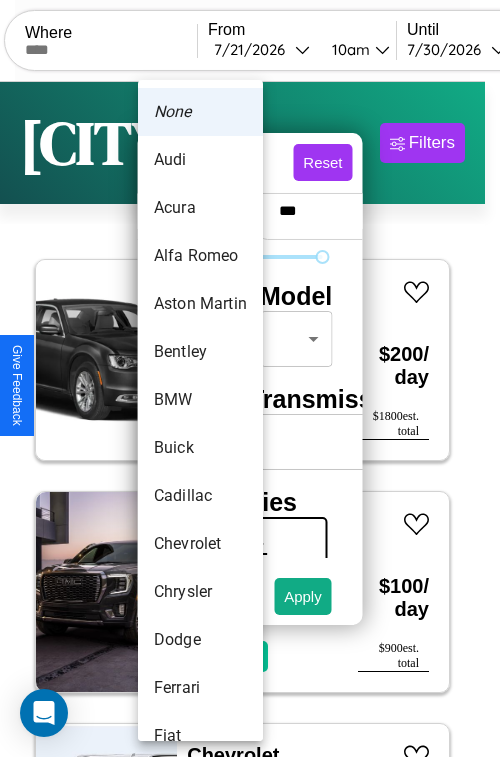 scroll, scrollTop: 422, scrollLeft: 0, axis: vertical 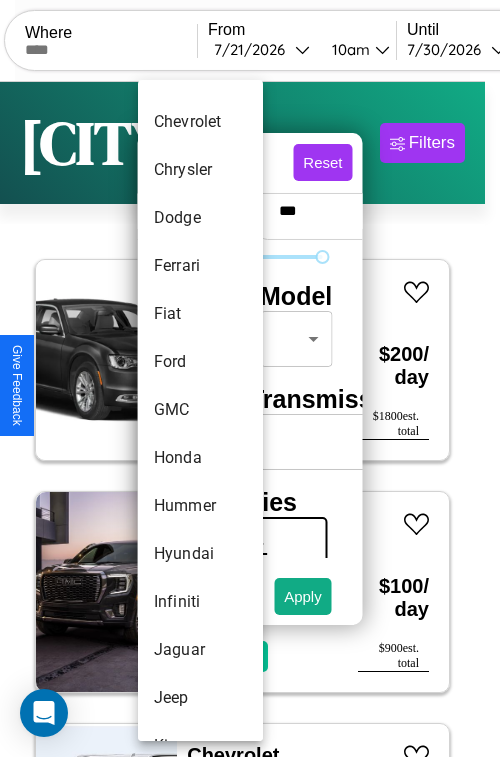 click on "GMC" at bounding box center [200, 410] 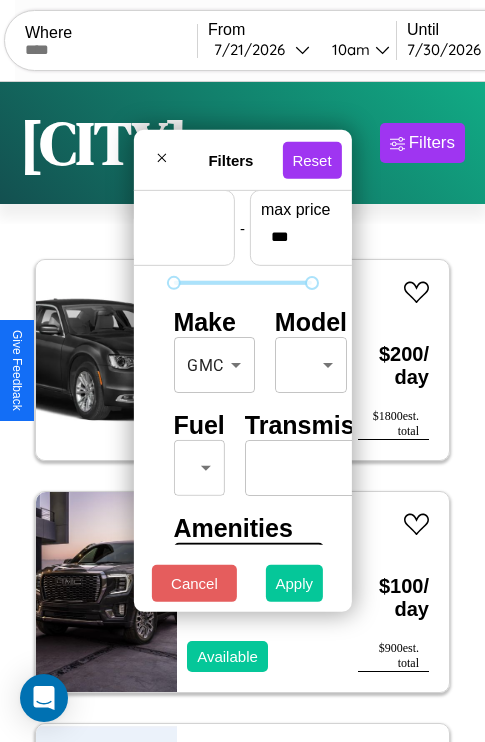 click on "Apply" at bounding box center (295, 583) 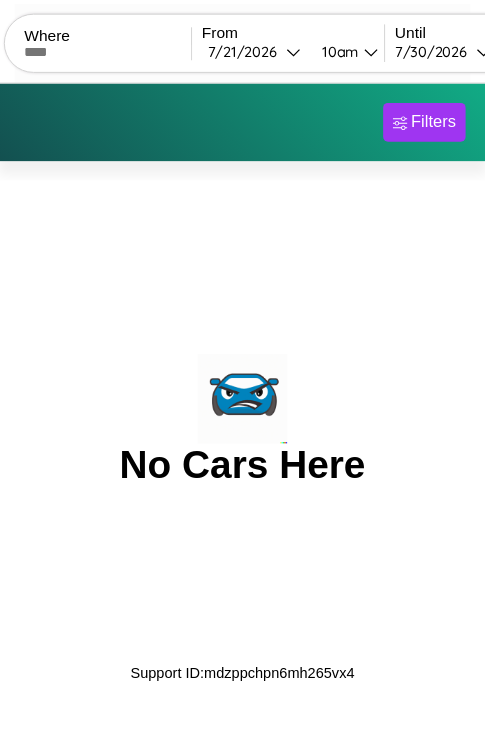 scroll, scrollTop: 0, scrollLeft: 0, axis: both 